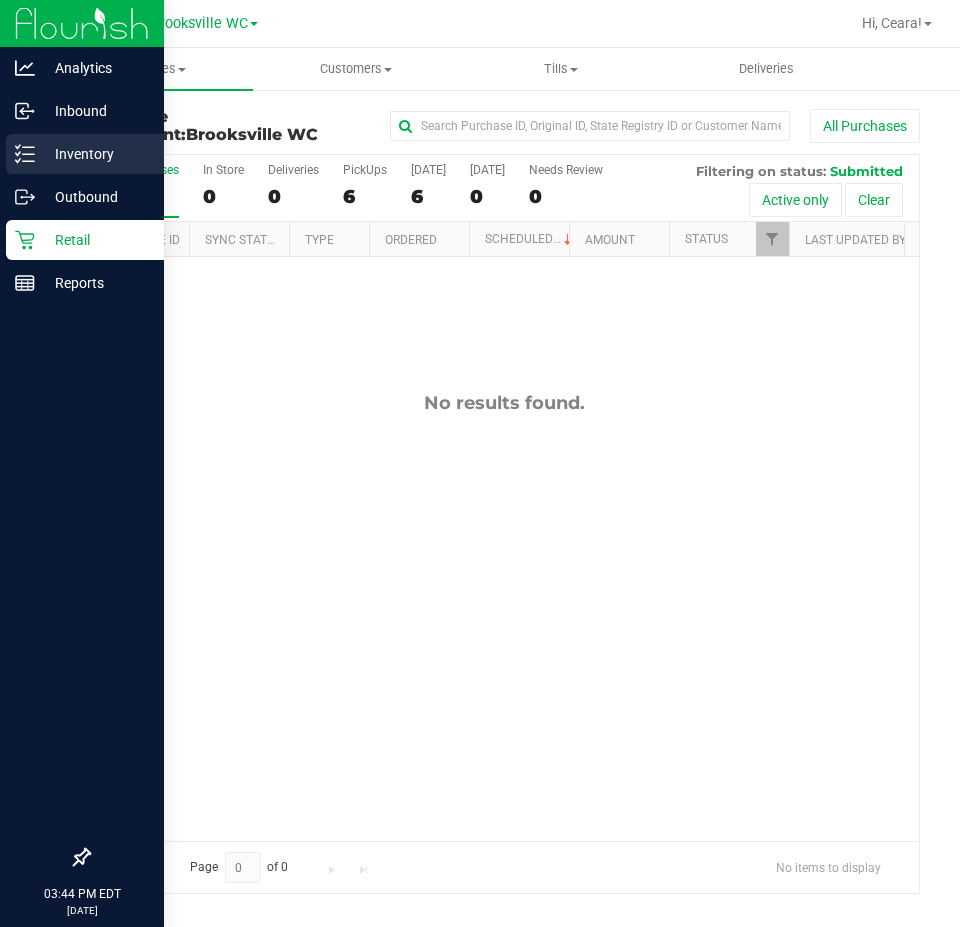 scroll, scrollTop: 0, scrollLeft: 0, axis: both 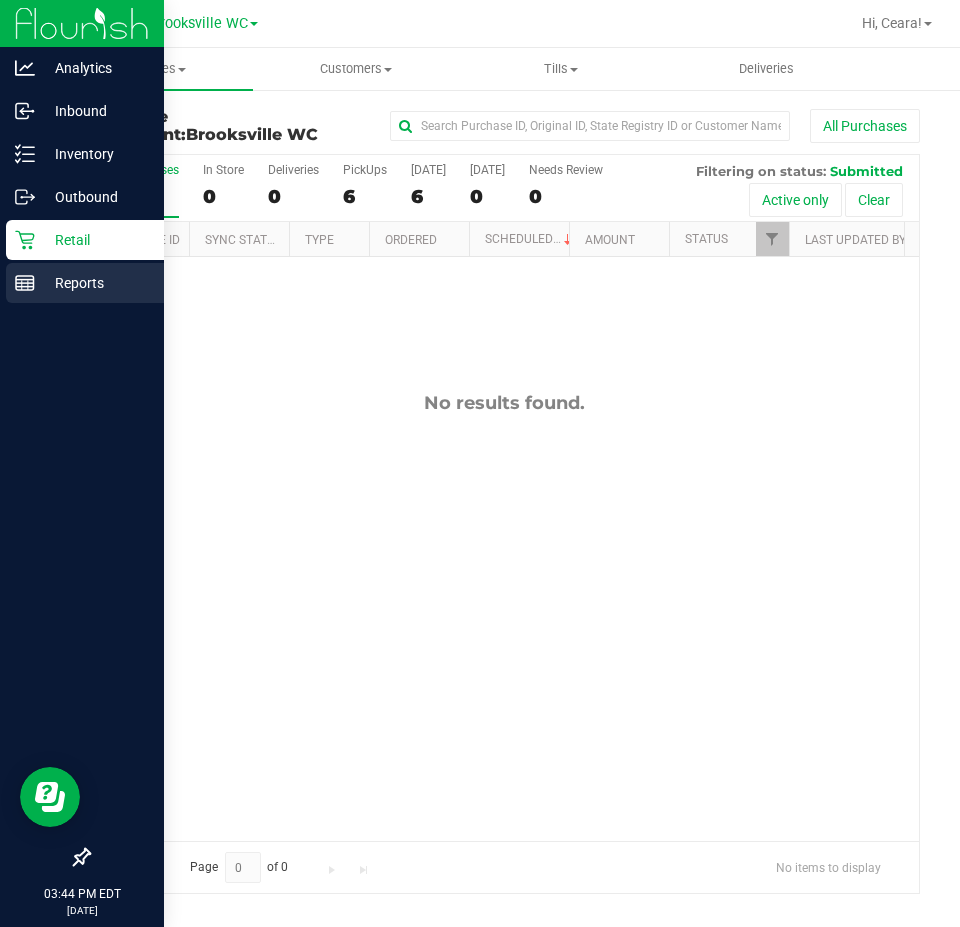 click on "Reports" at bounding box center [95, 283] 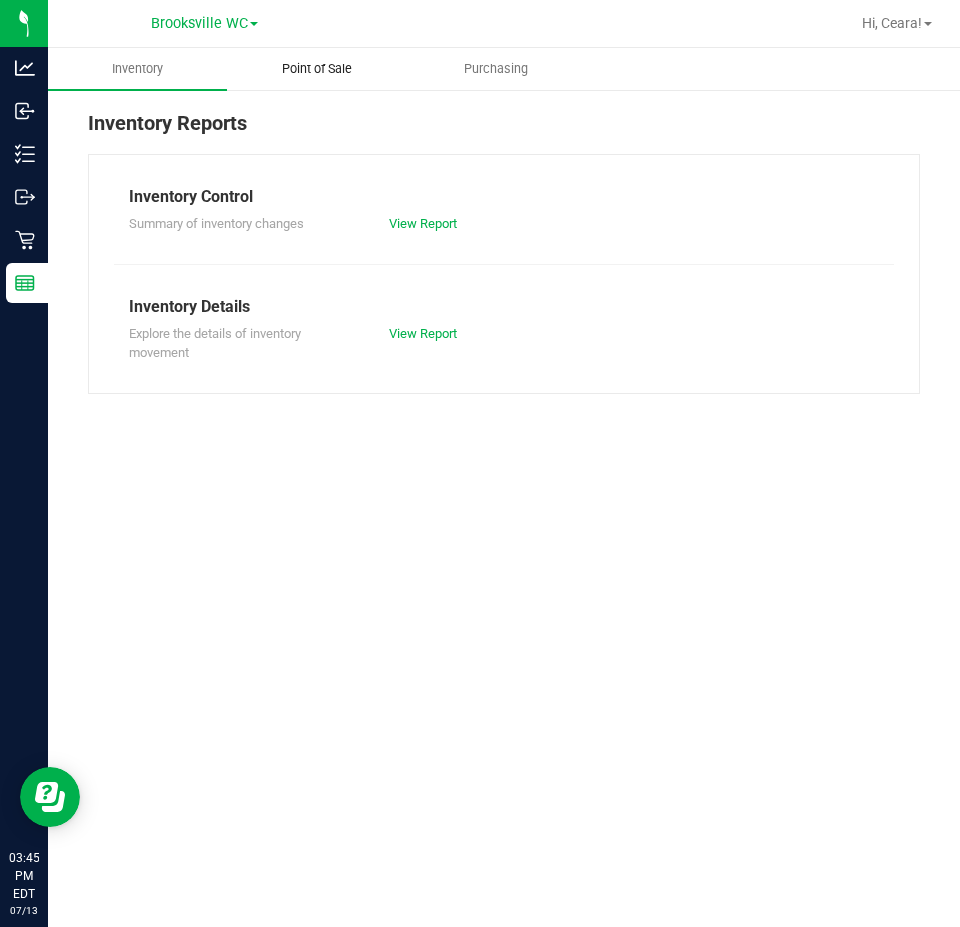 click on "Point of Sale" at bounding box center [317, 69] 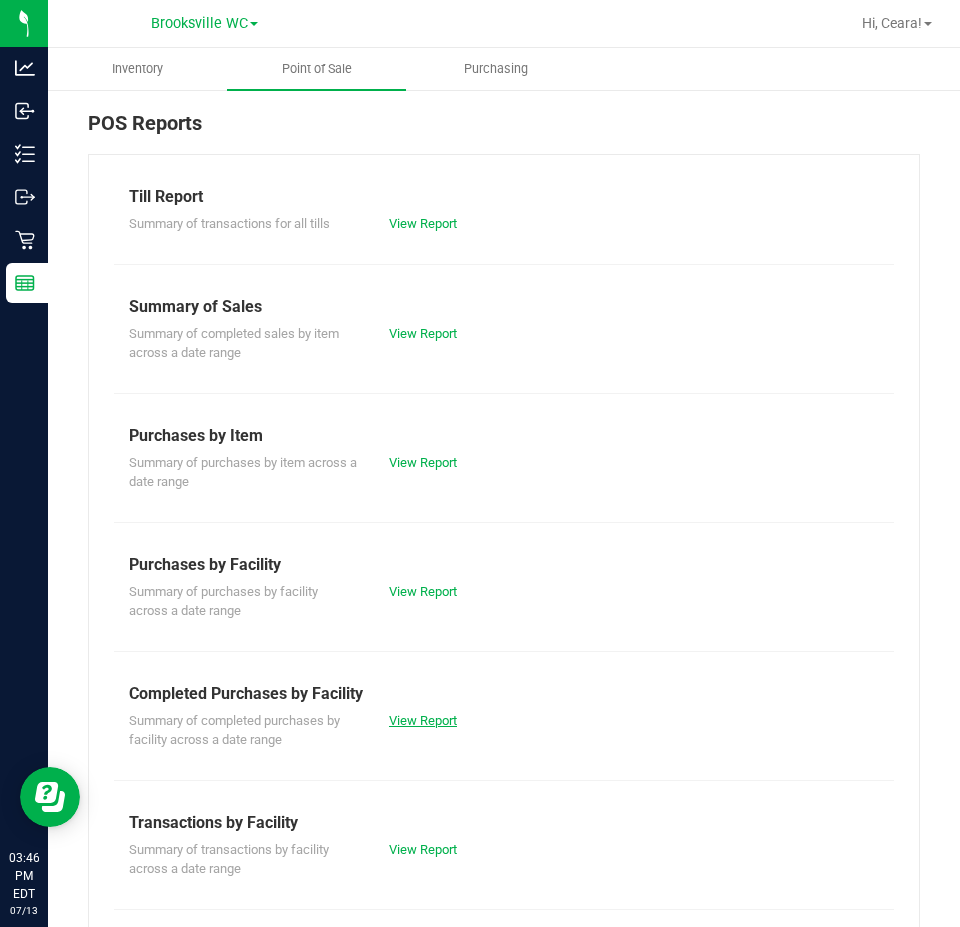 click on "View Report" at bounding box center (423, 720) 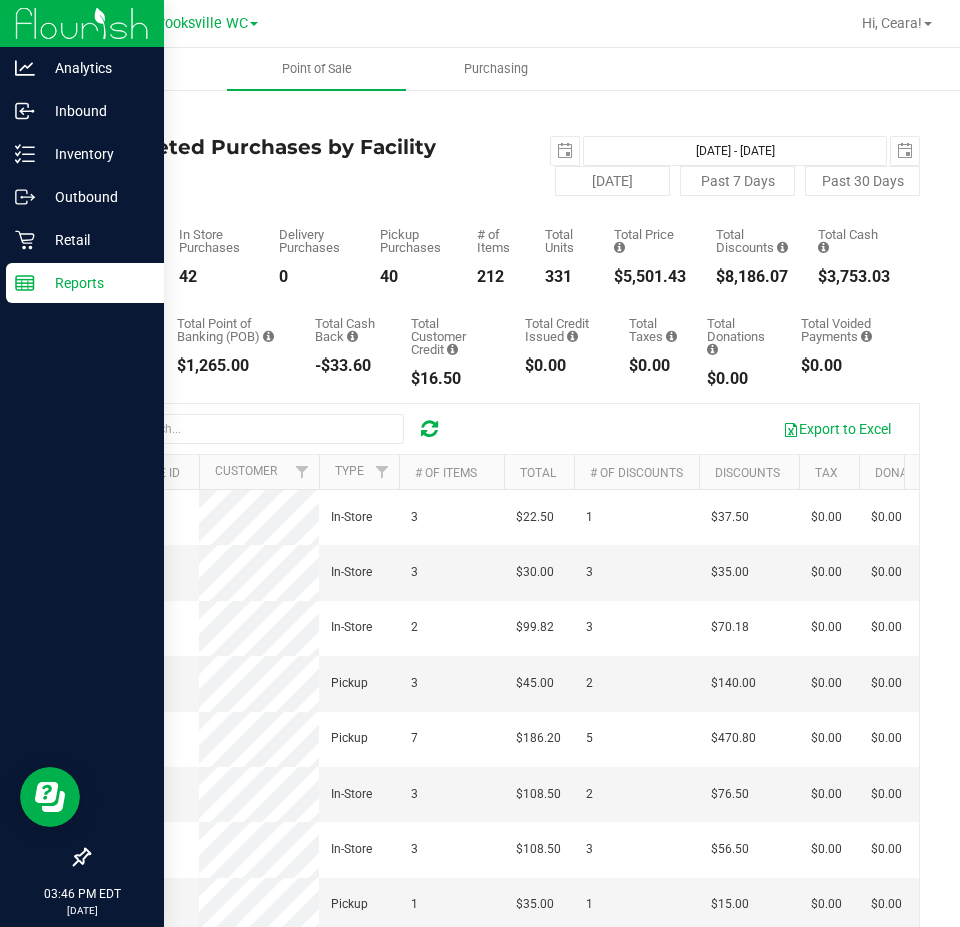 click on "Reports" at bounding box center [85, 283] 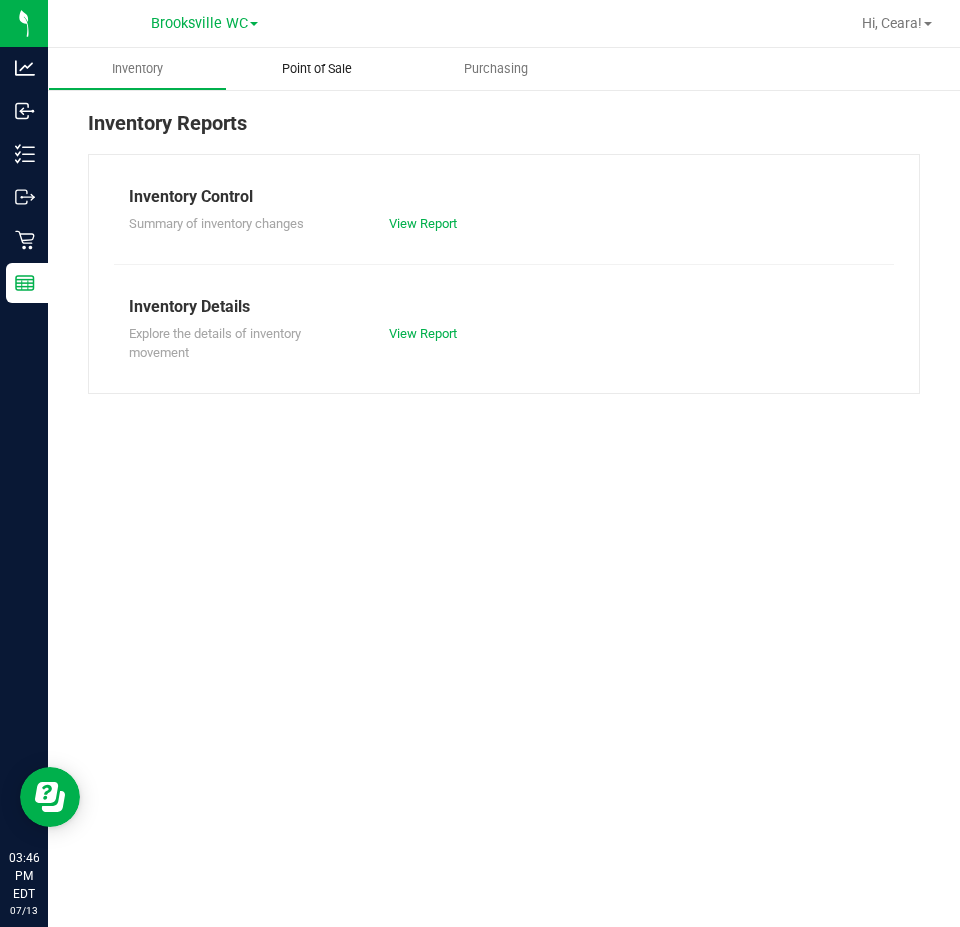 click on "Point of Sale" at bounding box center (317, 69) 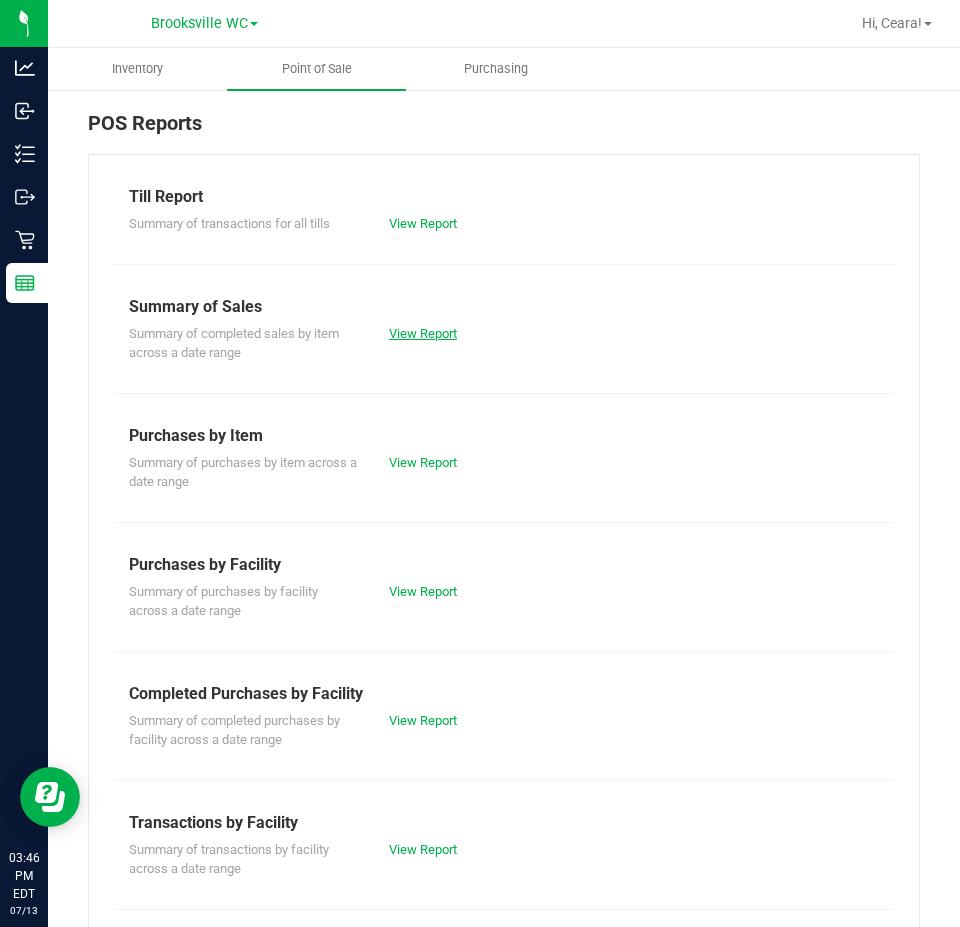 click on "View Report" at bounding box center (423, 333) 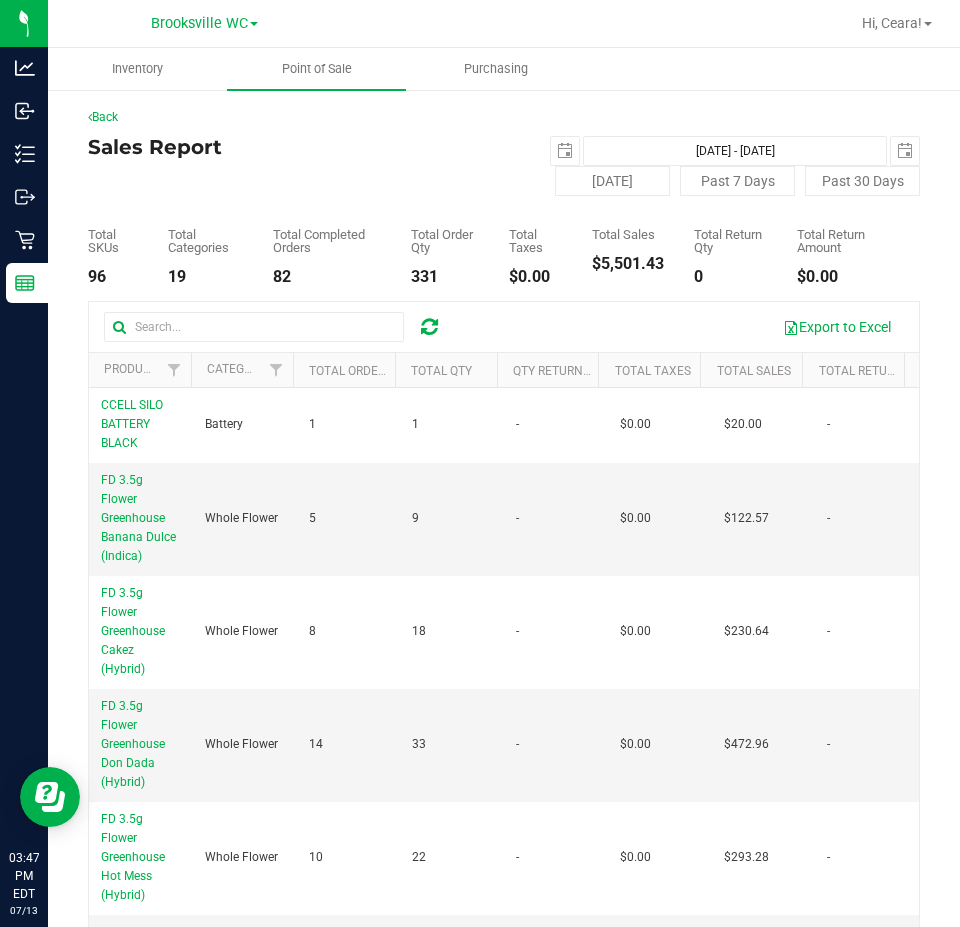 click on "Total Sales" at bounding box center [751, 370] 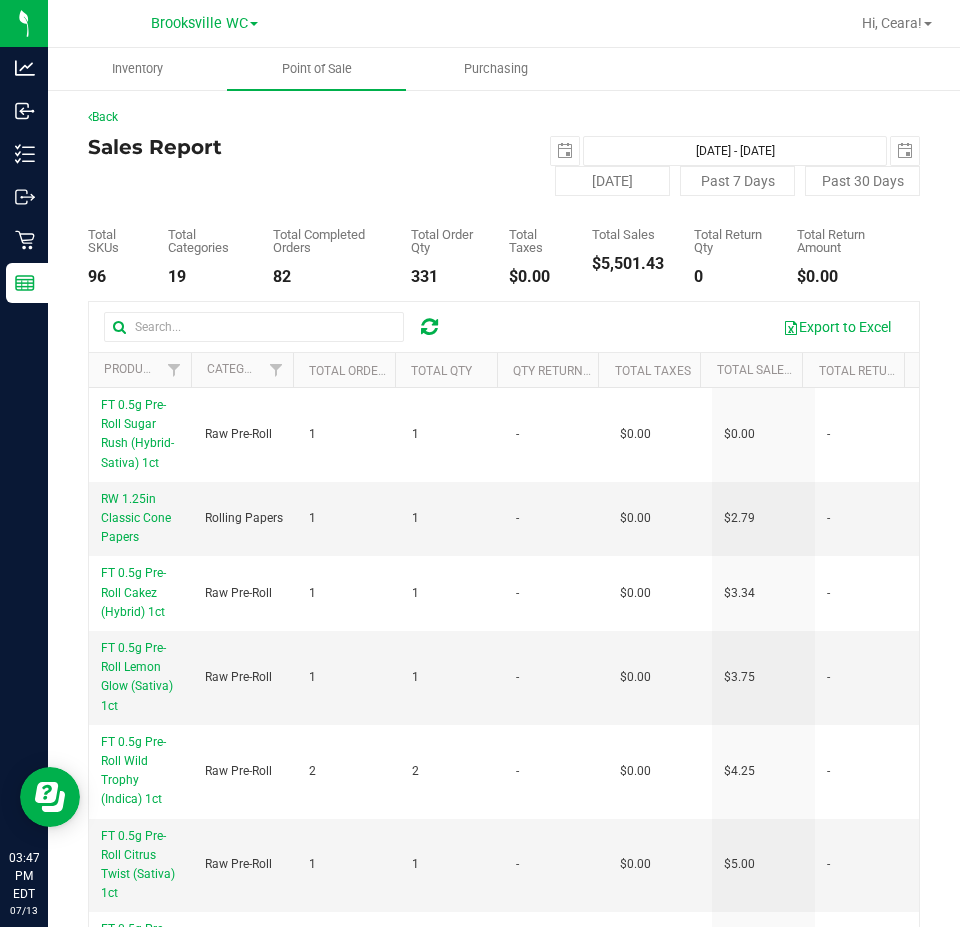 click on "Total Sales" at bounding box center (751, 370) 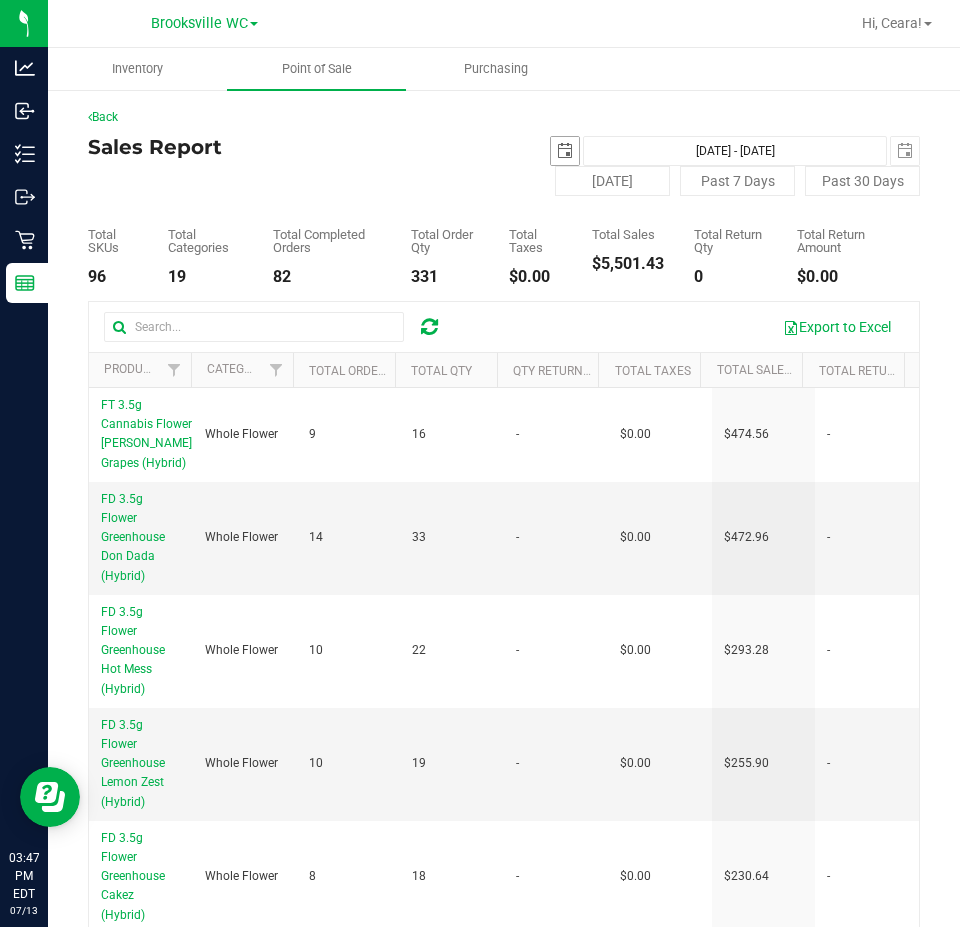 click at bounding box center (565, 151) 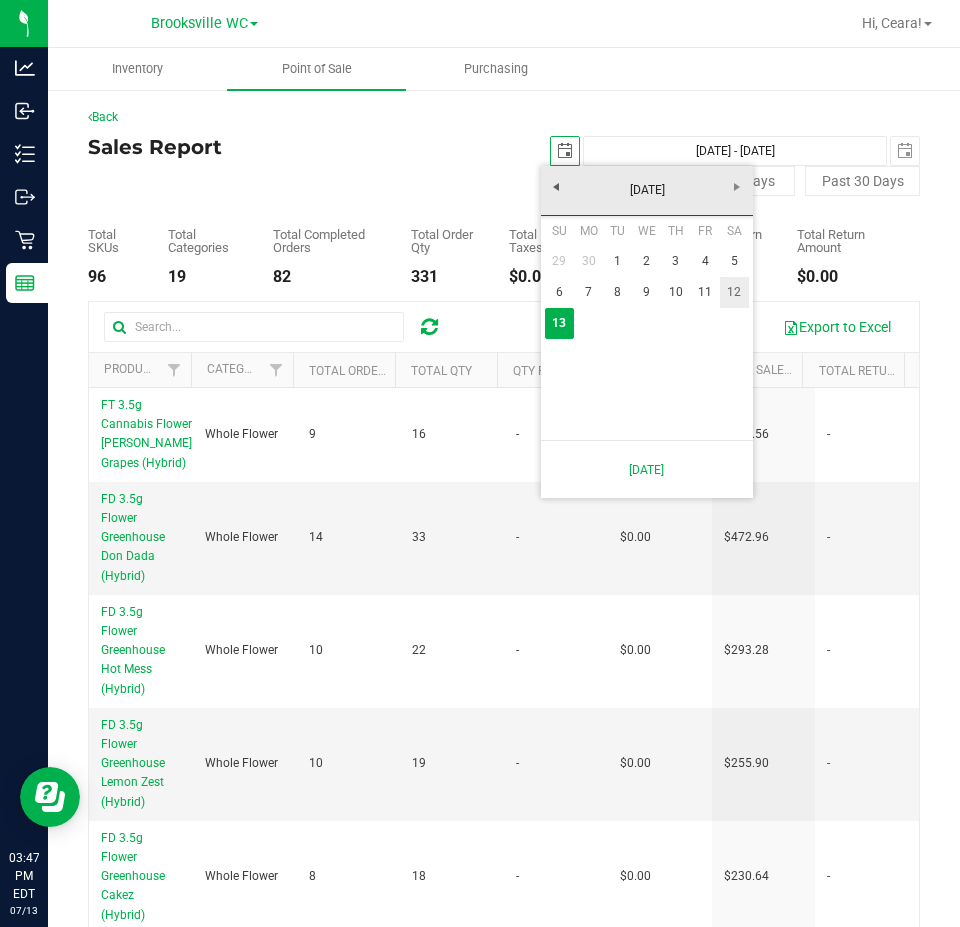 click on "12" at bounding box center (734, 292) 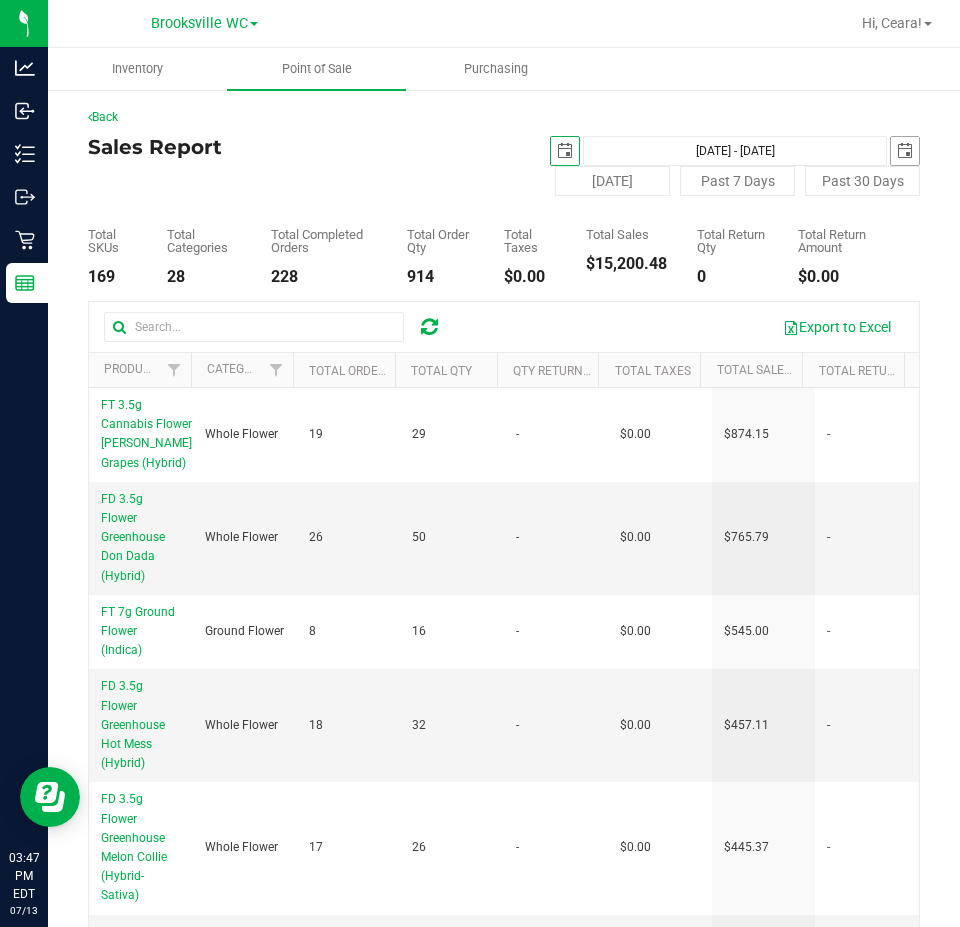 click at bounding box center [905, 151] 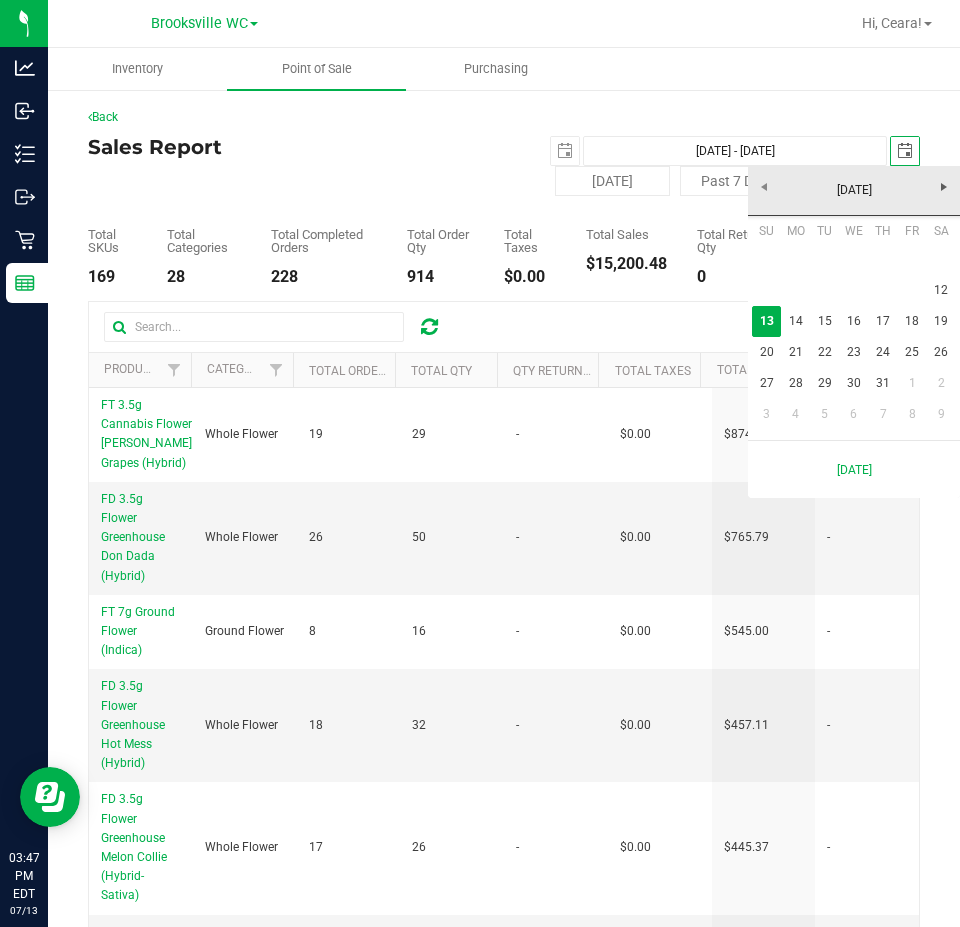 scroll, scrollTop: 0, scrollLeft: 0, axis: both 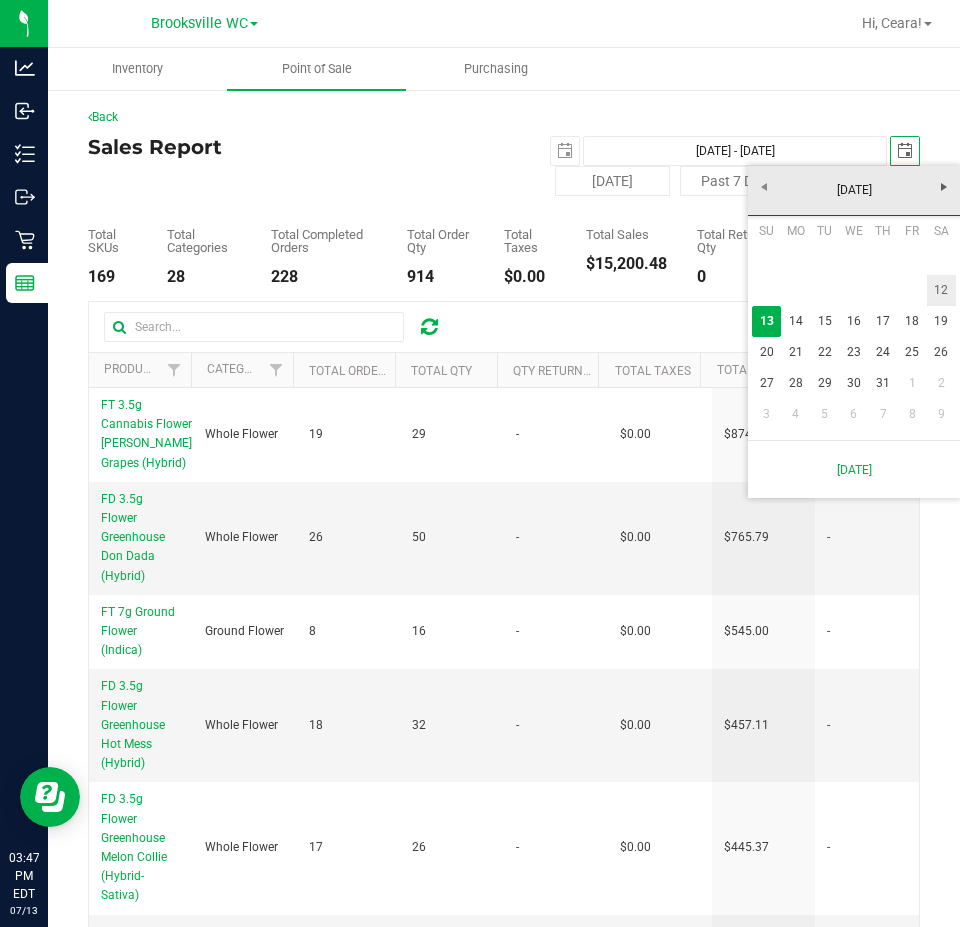click on "12" at bounding box center [941, 290] 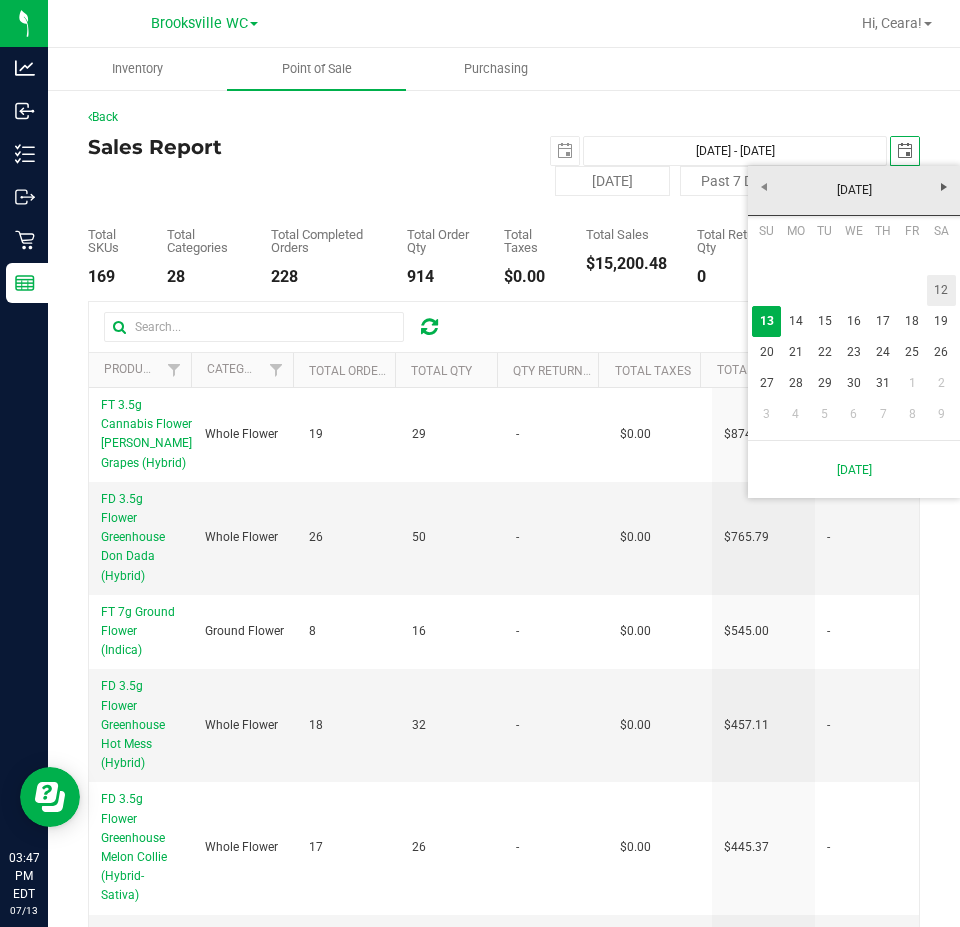 type on "[DATE] - [DATE]" 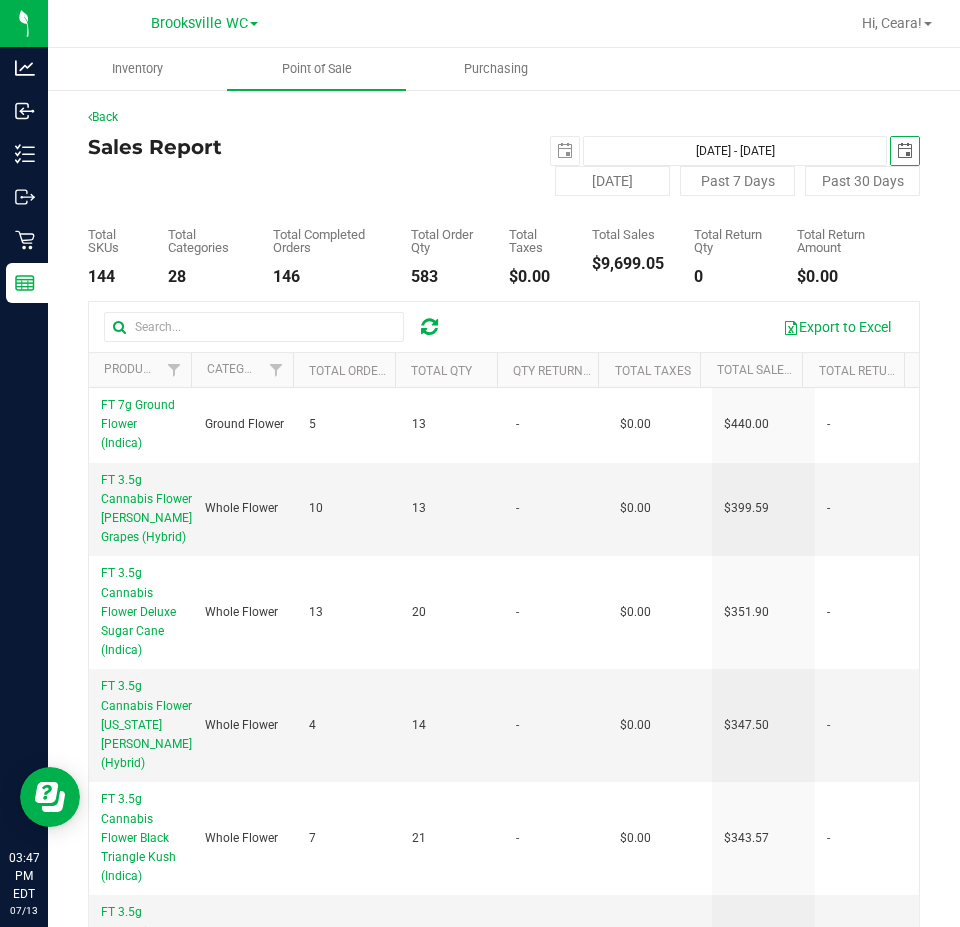 scroll, scrollTop: 0, scrollLeft: 0, axis: both 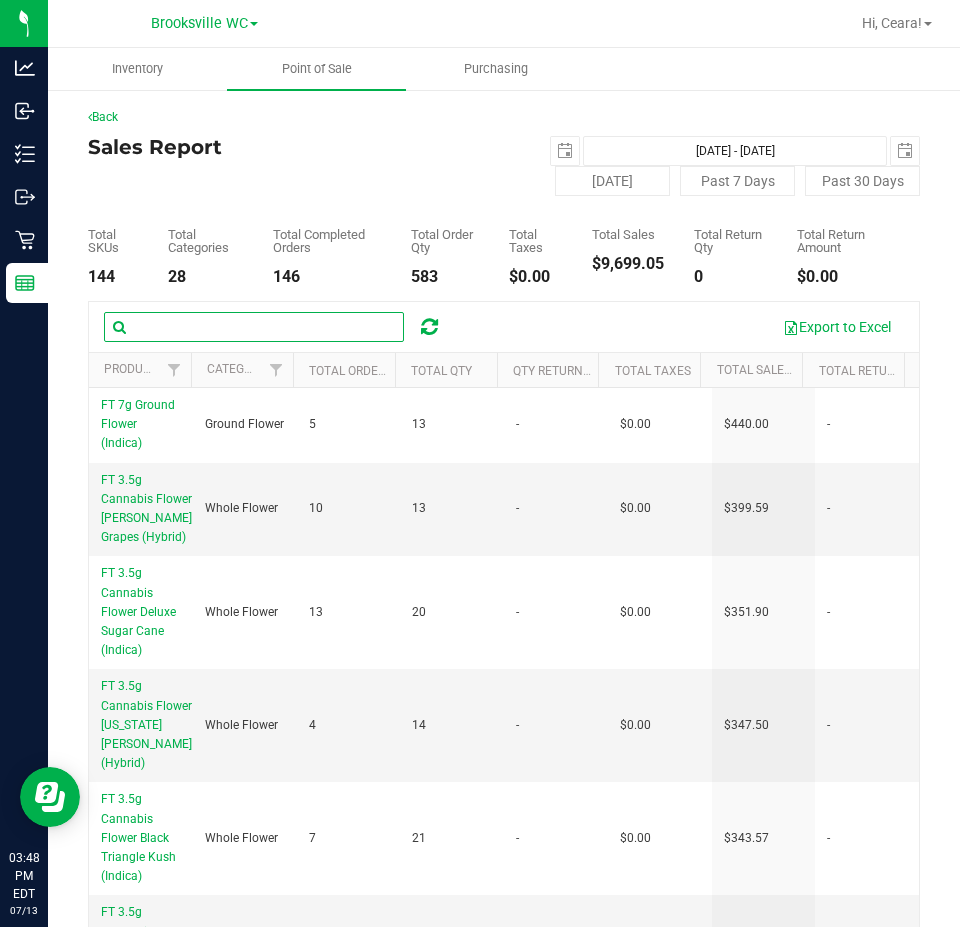 click at bounding box center [254, 327] 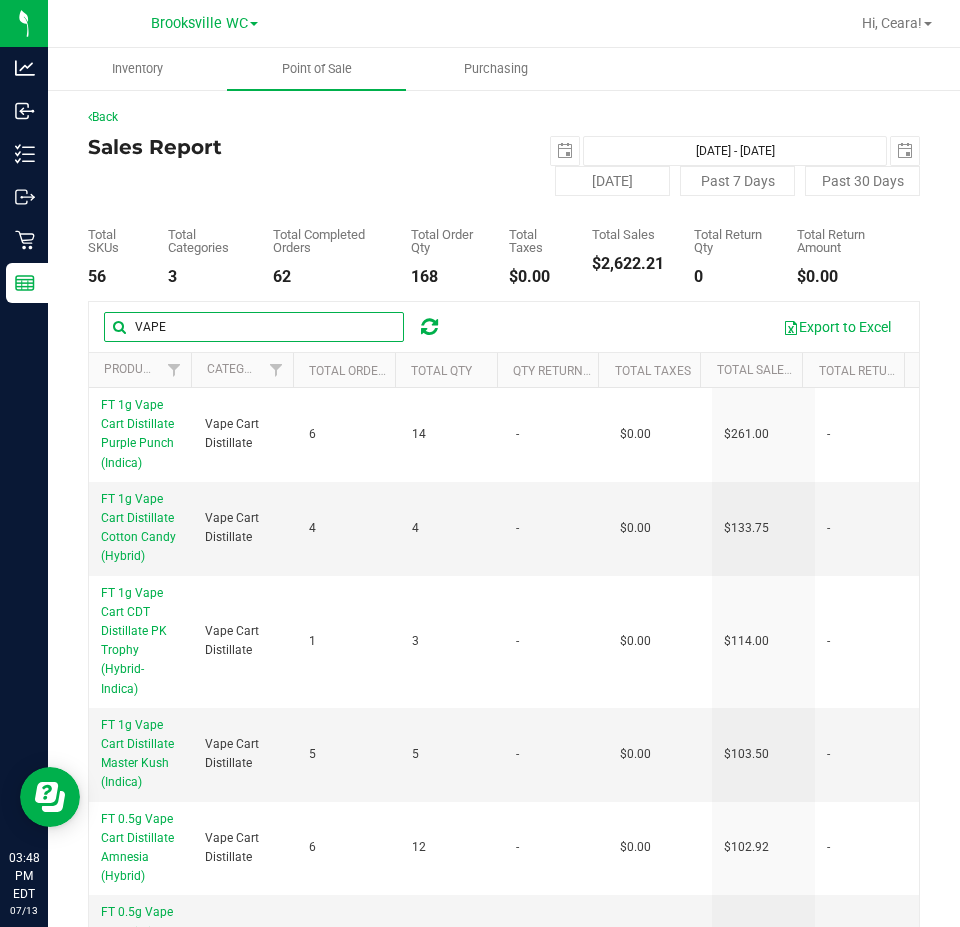drag, startPoint x: 187, startPoint y: 318, endPoint x: -63, endPoint y: 285, distance: 252.1686 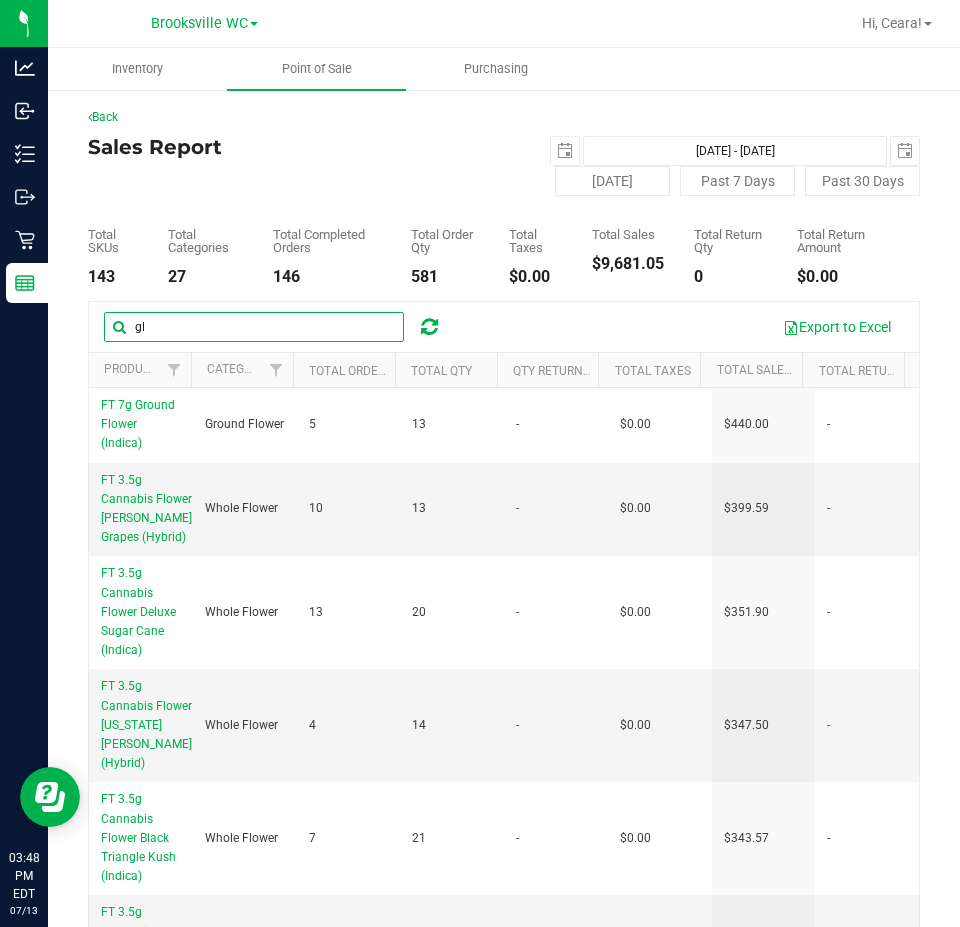 type on "g" 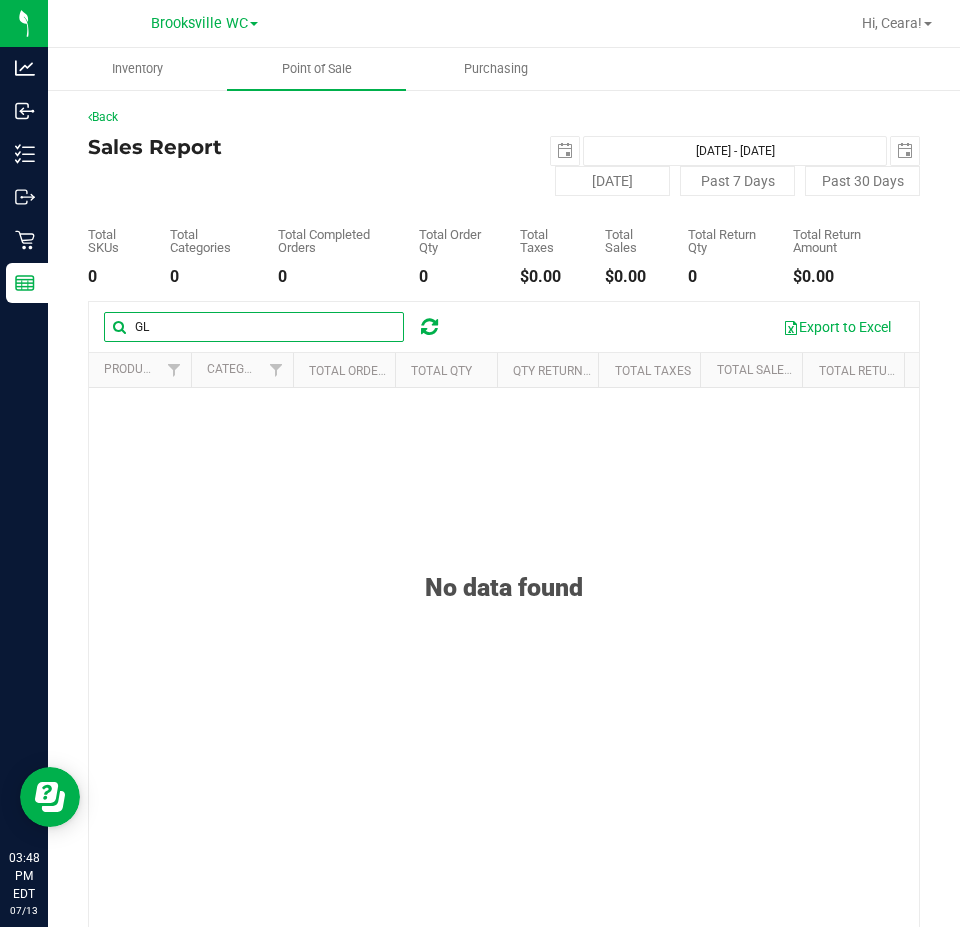 type on "G" 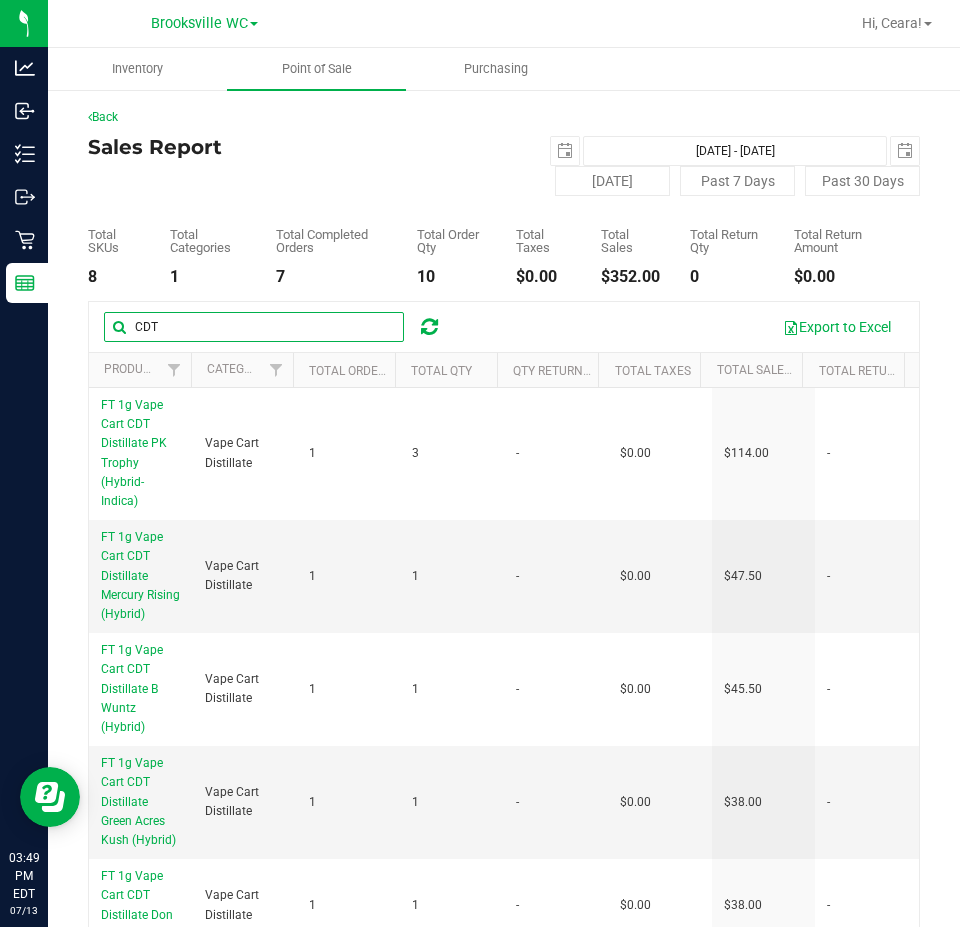 drag, startPoint x: 194, startPoint y: 334, endPoint x: -153, endPoint y: 330, distance: 347.02304 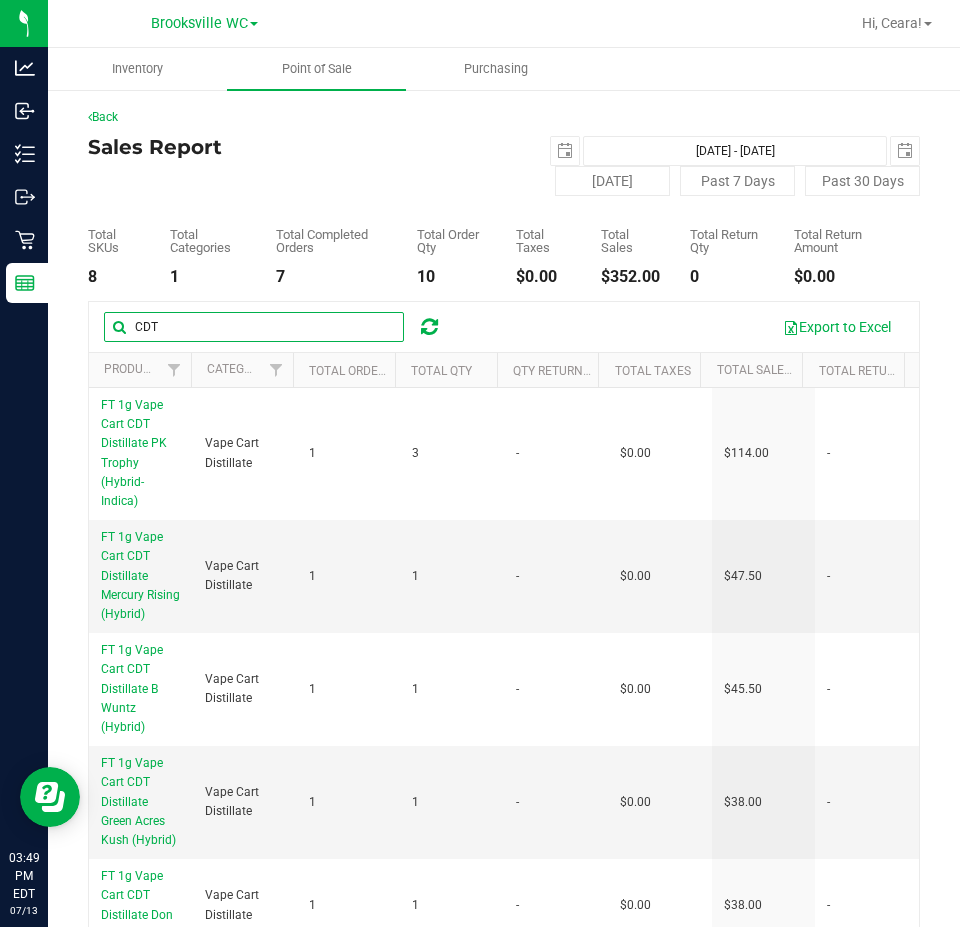 type on "U" 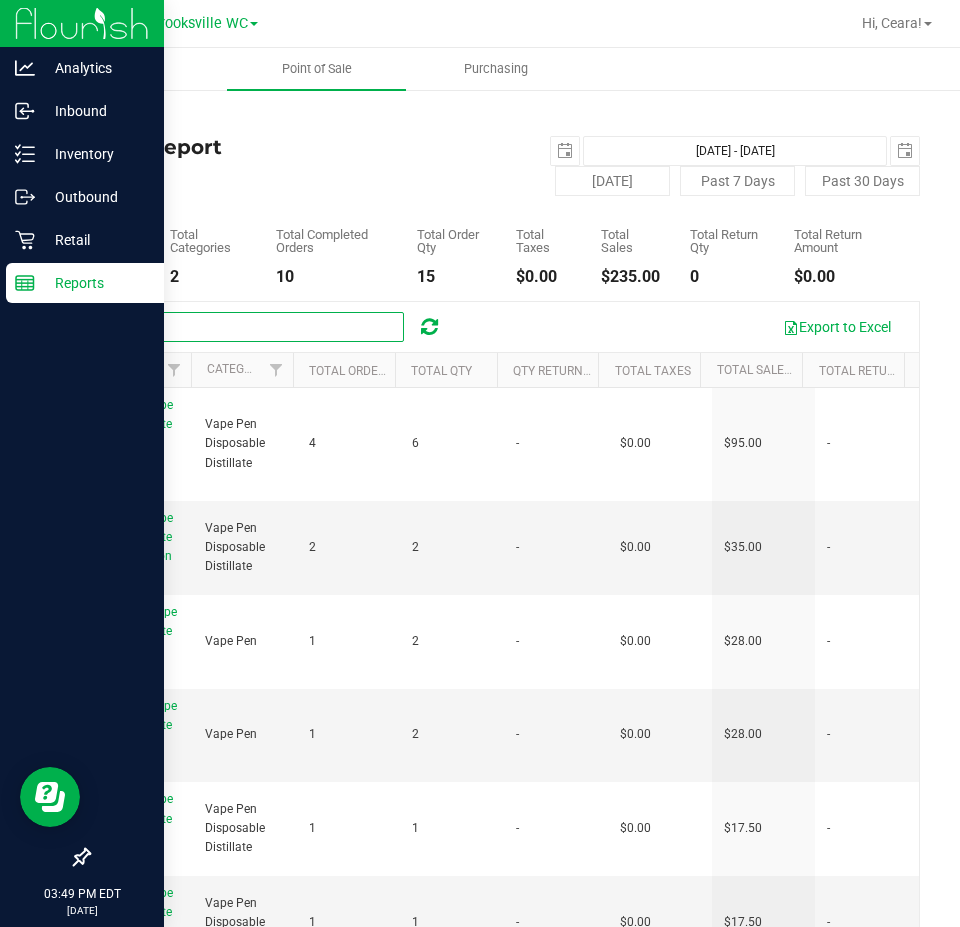 type on "0.3G" 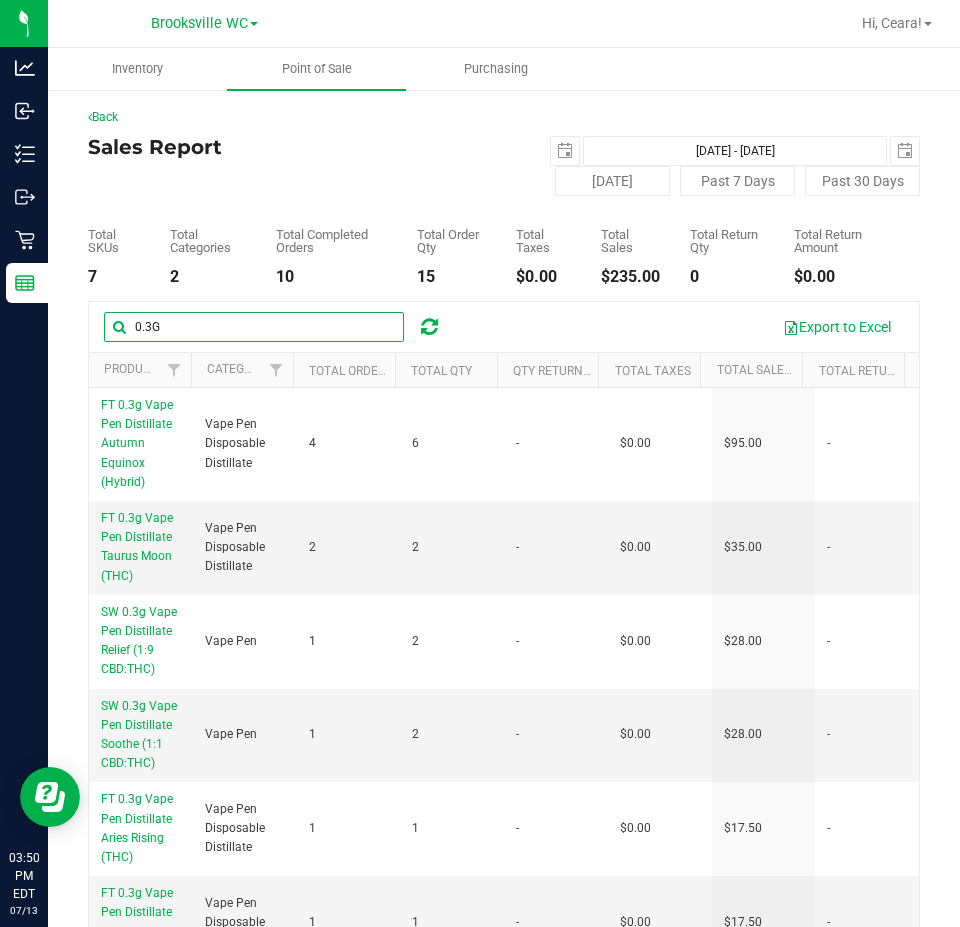 drag, startPoint x: 203, startPoint y: 334, endPoint x: -235, endPoint y: 318, distance: 438.29214 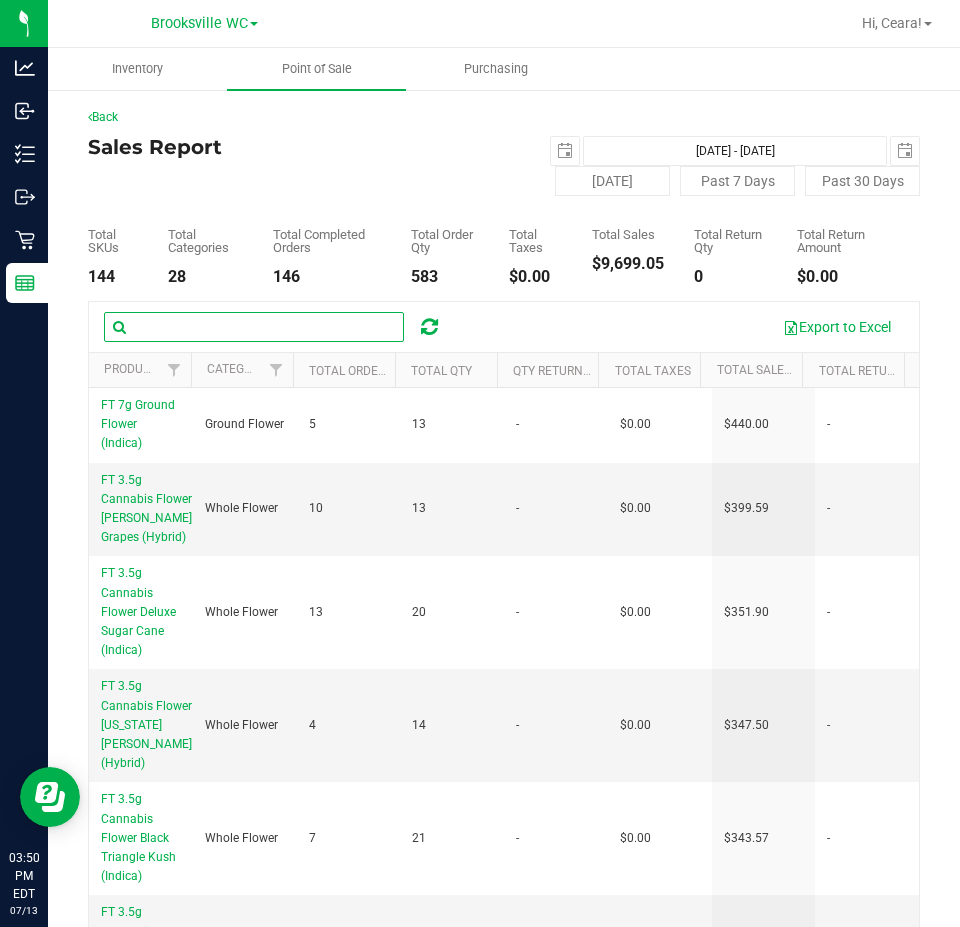 click at bounding box center [254, 327] 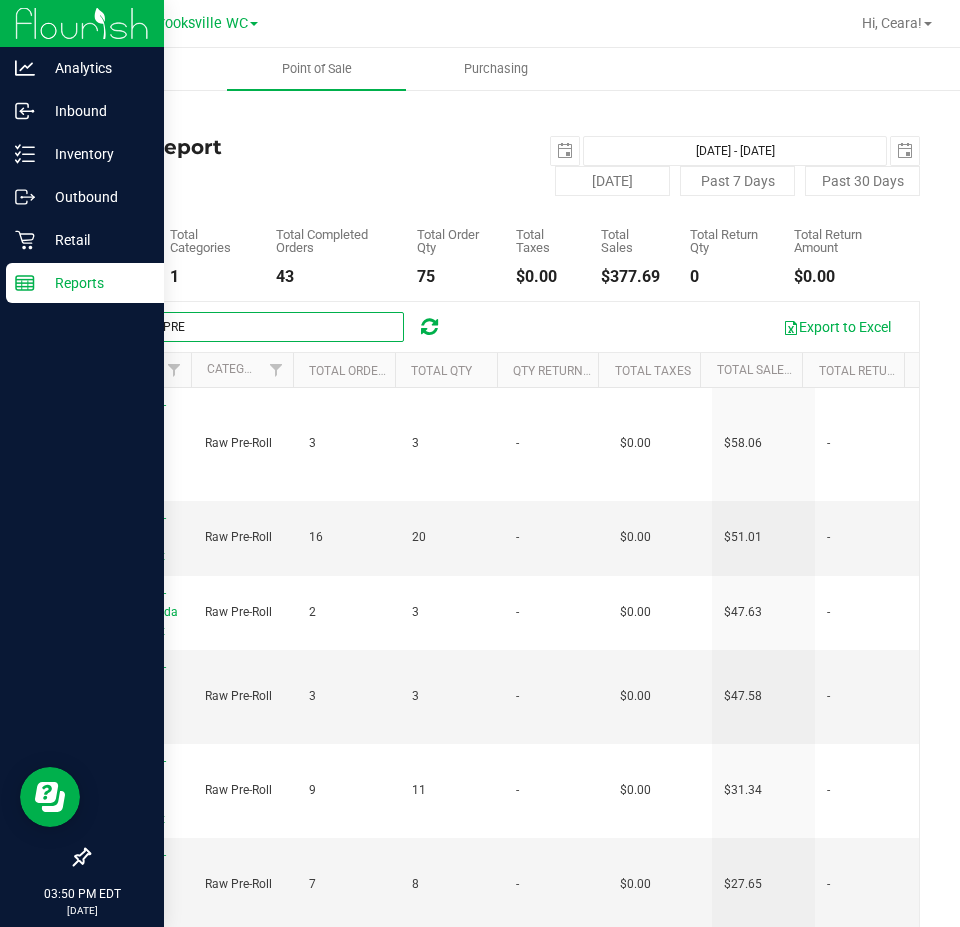 type on "0.5G PRE" 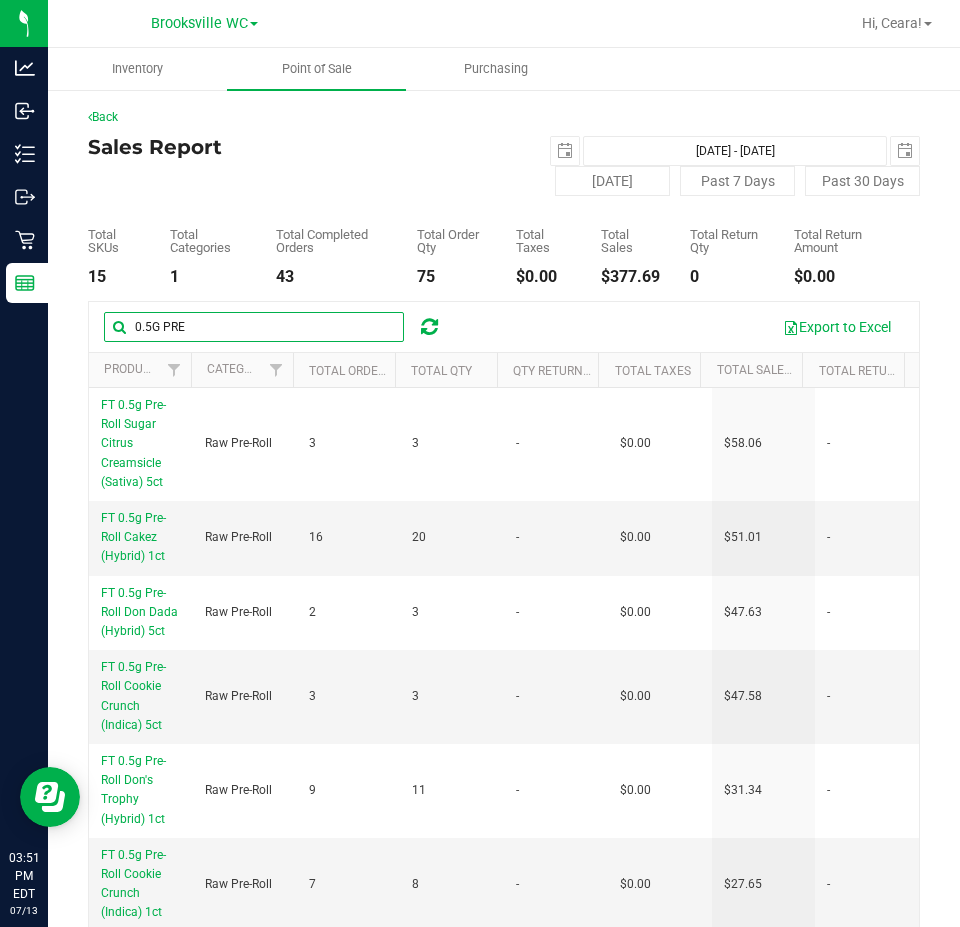 drag, startPoint x: 206, startPoint y: 326, endPoint x: -206, endPoint y: 285, distance: 414.03503 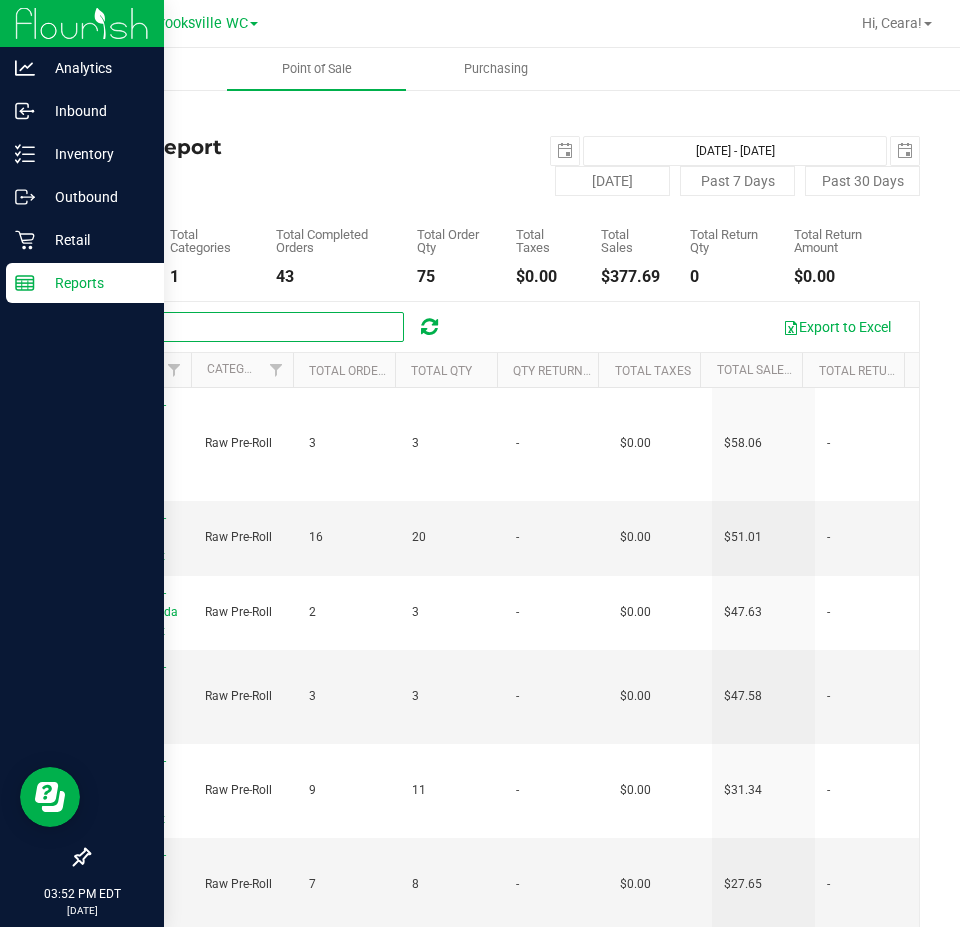type 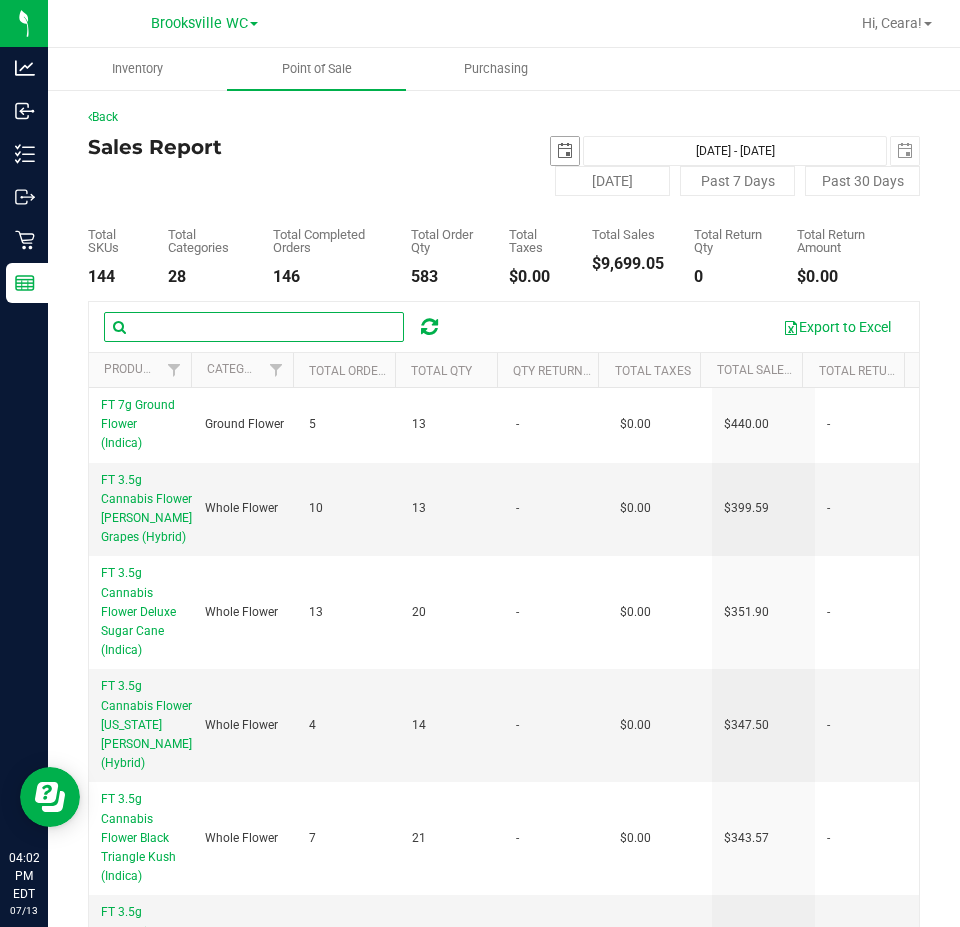 click at bounding box center [565, 151] 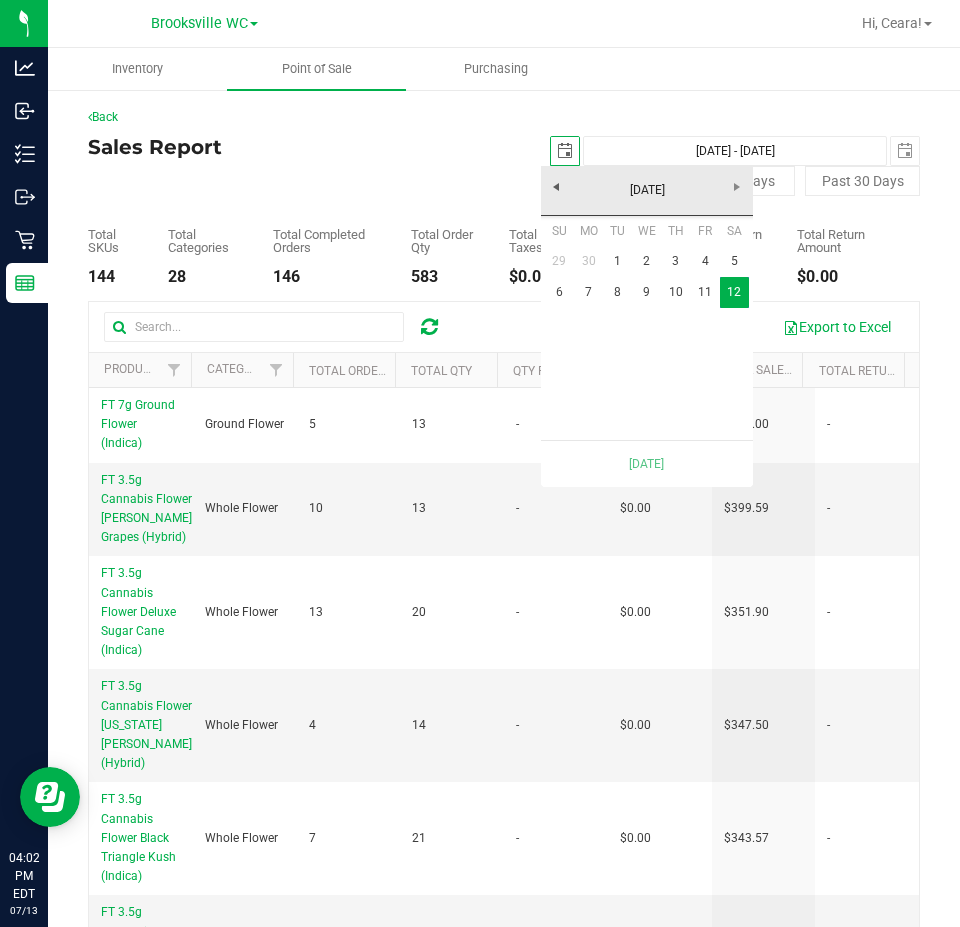 scroll, scrollTop: 0, scrollLeft: 50, axis: horizontal 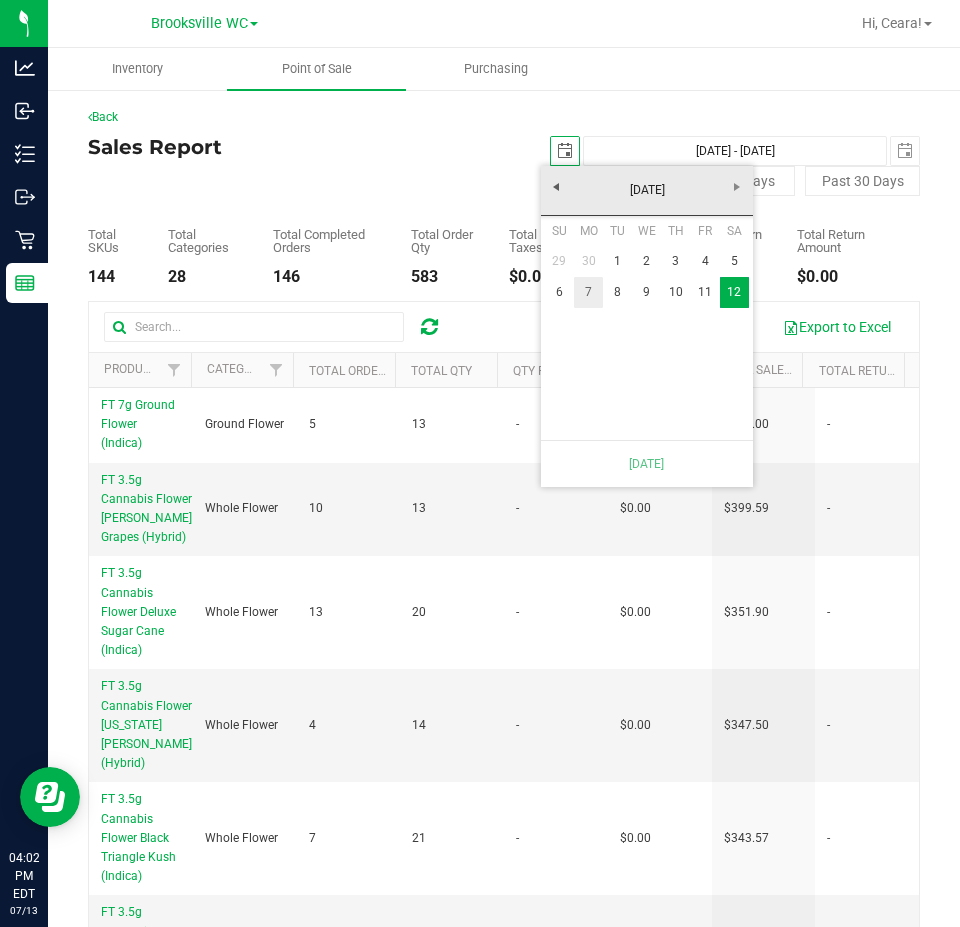 click on "7" at bounding box center (588, 292) 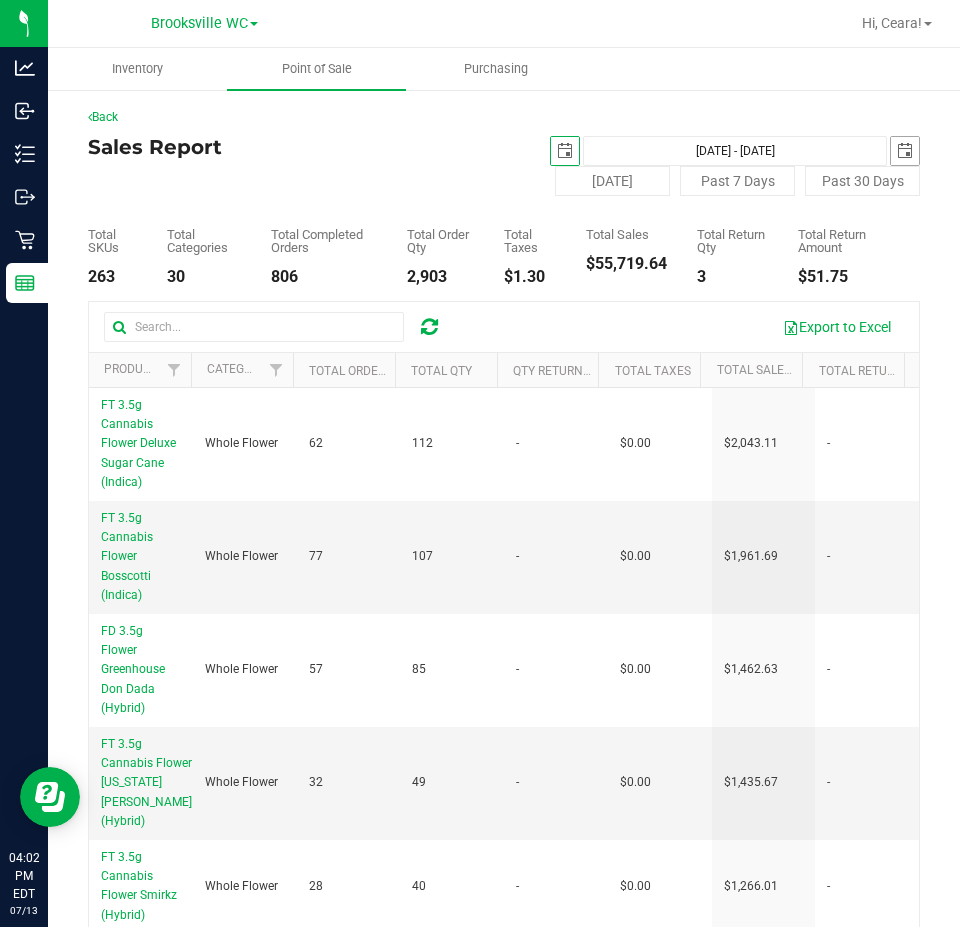 click at bounding box center (905, 151) 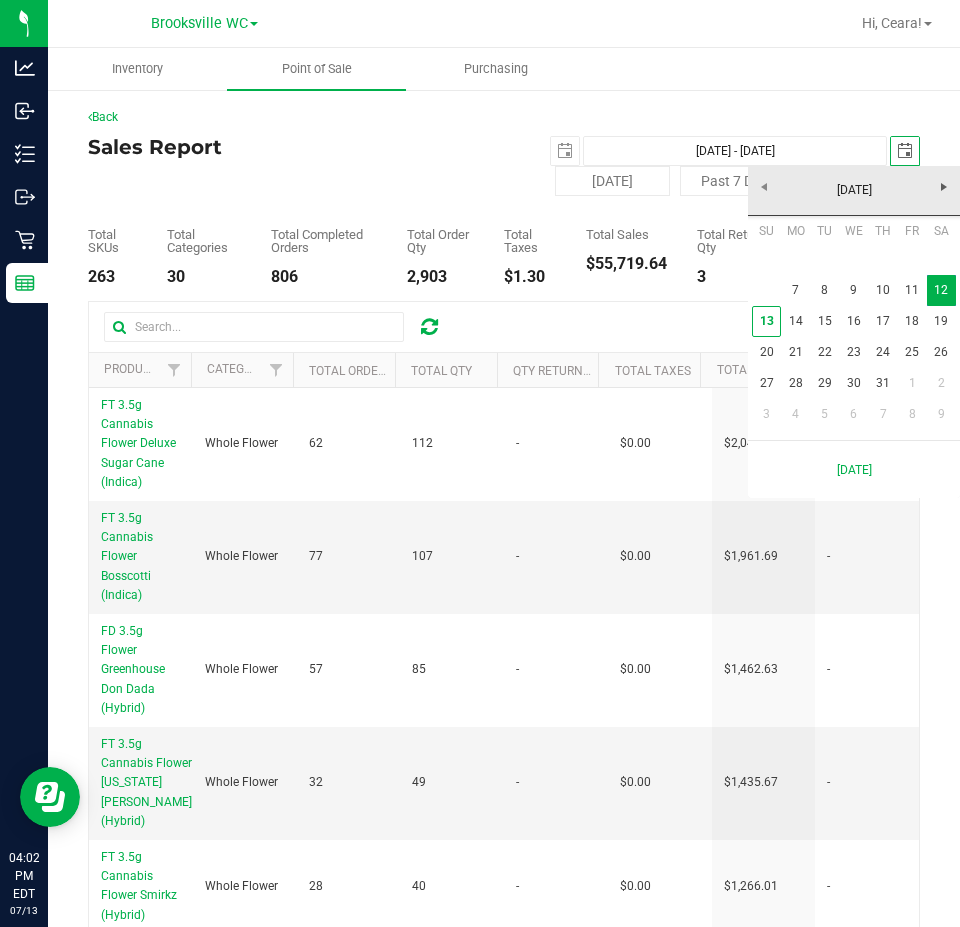 scroll, scrollTop: 0, scrollLeft: 0, axis: both 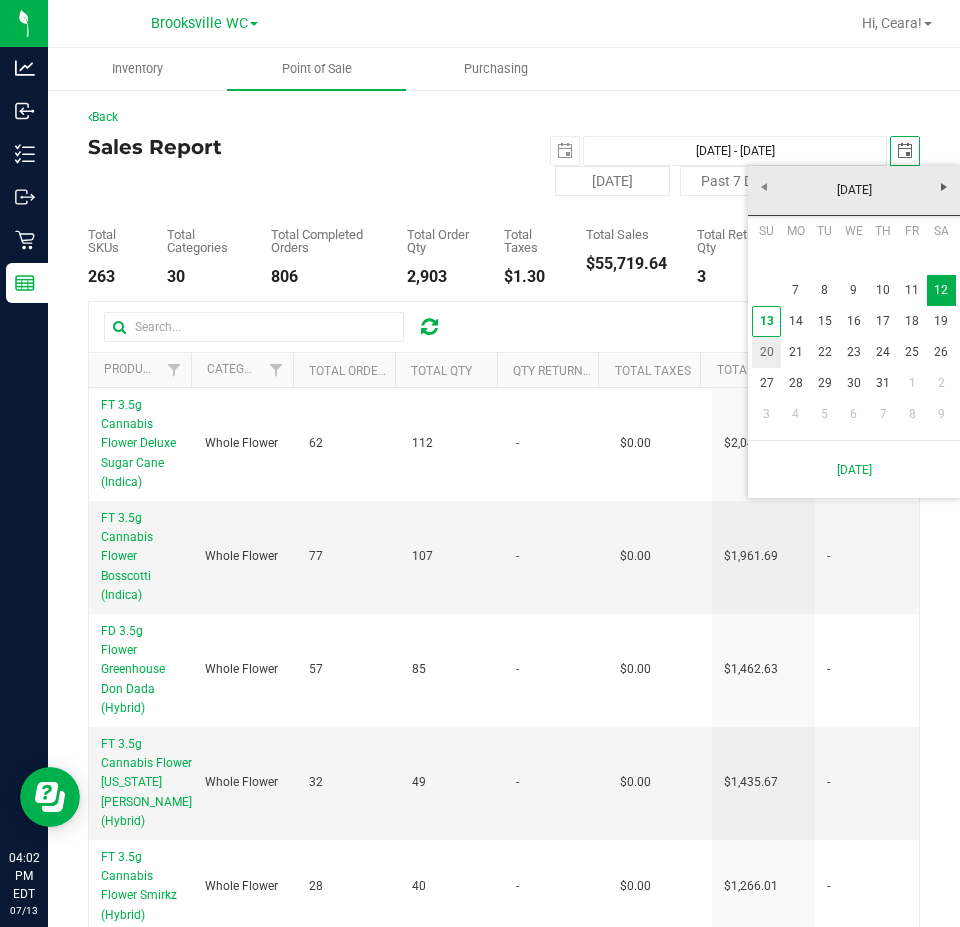 click on "13" at bounding box center (766, 321) 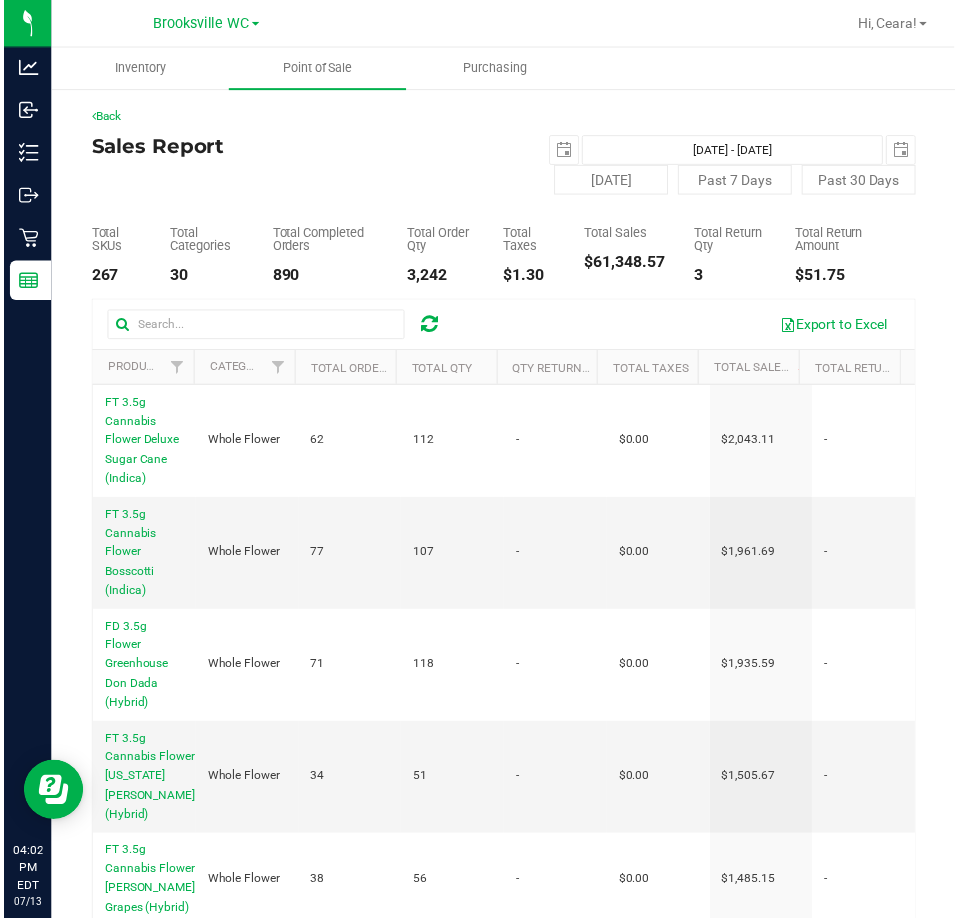 scroll, scrollTop: 0, scrollLeft: 0, axis: both 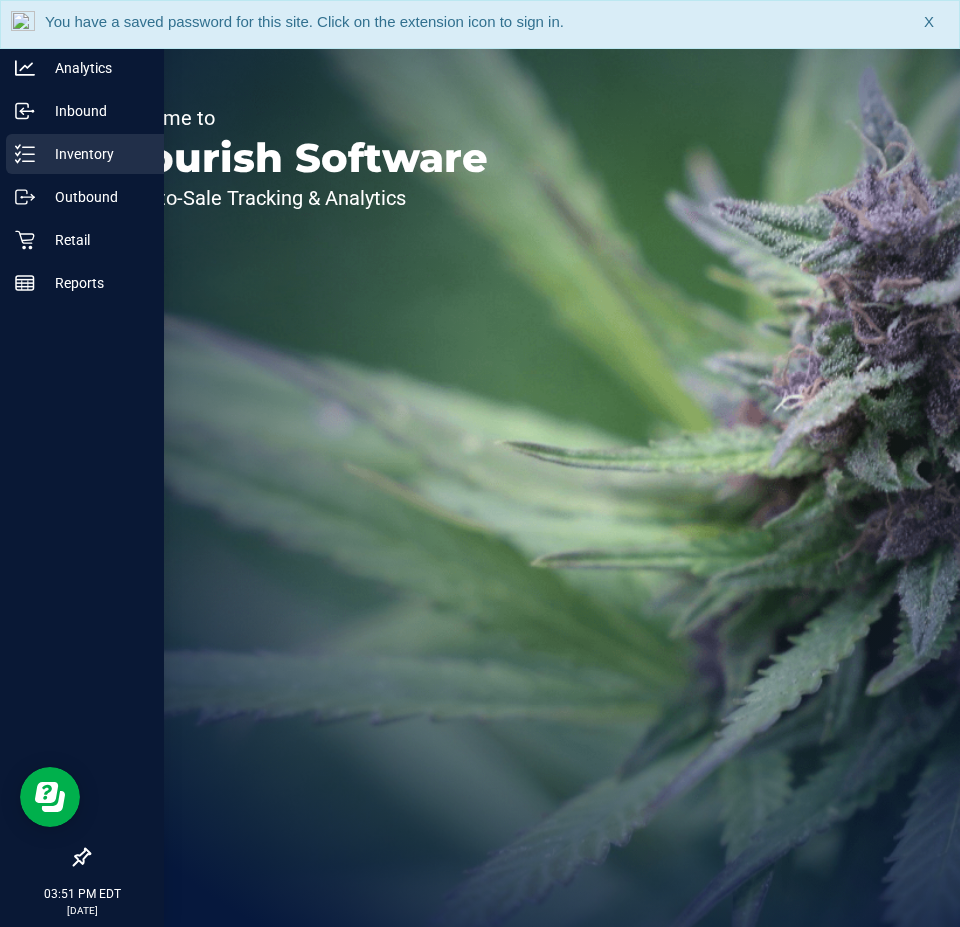 click on "Inventory" at bounding box center (95, 154) 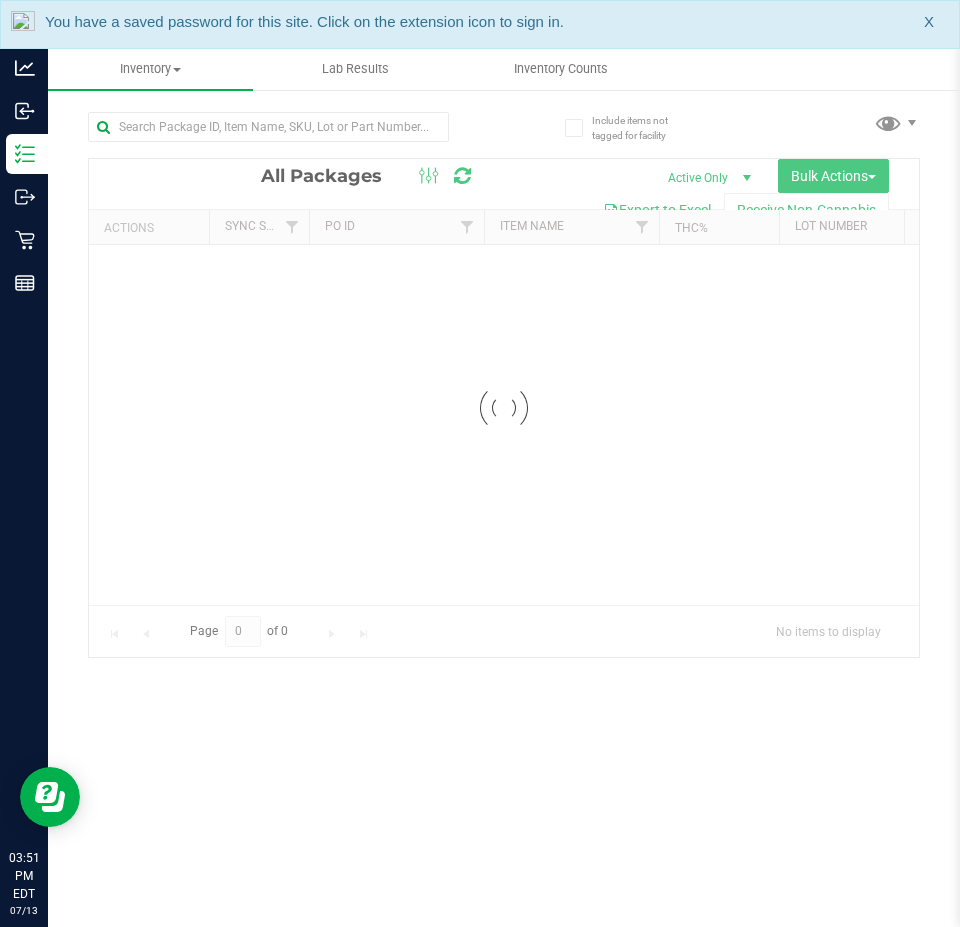 click on "You have a saved password for this site. Click on the extension icon to sign in. X" at bounding box center (480, 24) 